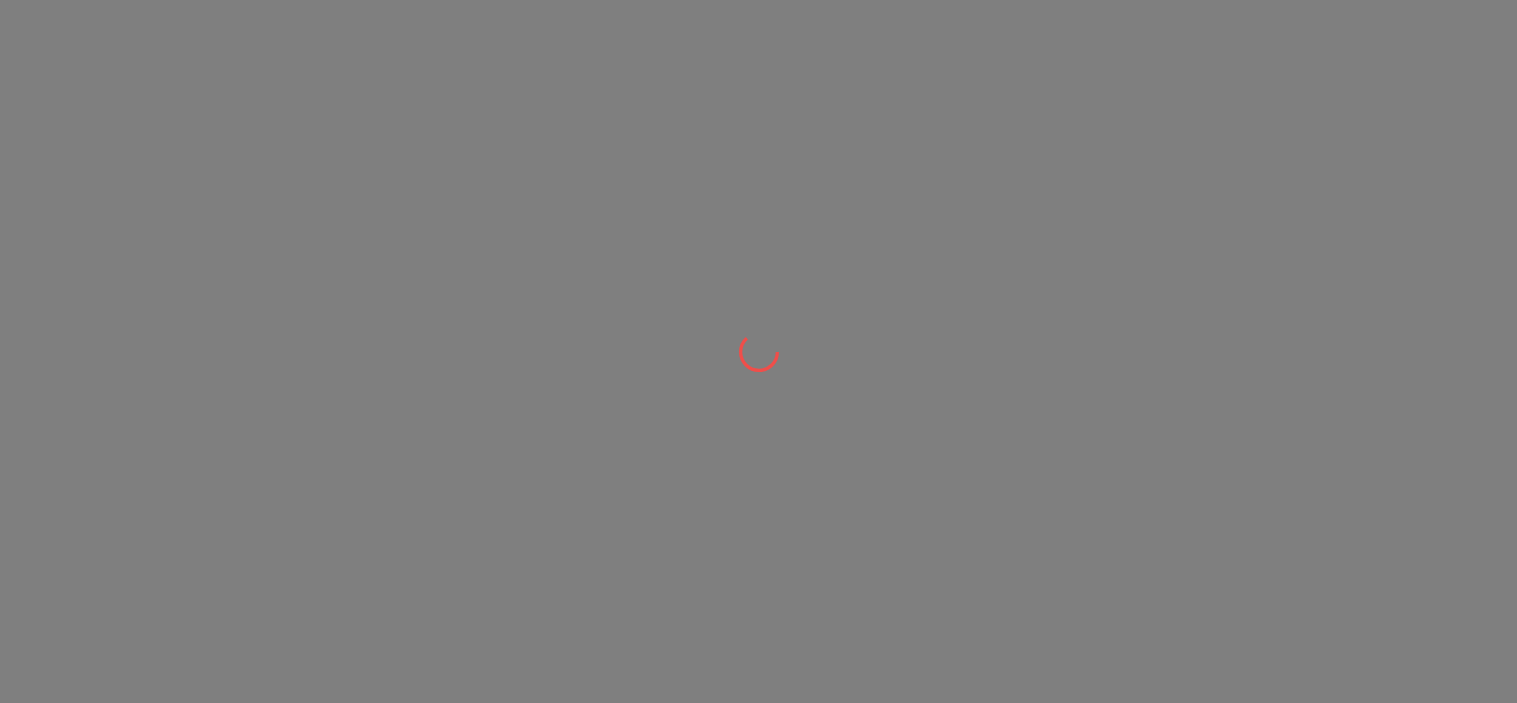 scroll, scrollTop: 0, scrollLeft: 0, axis: both 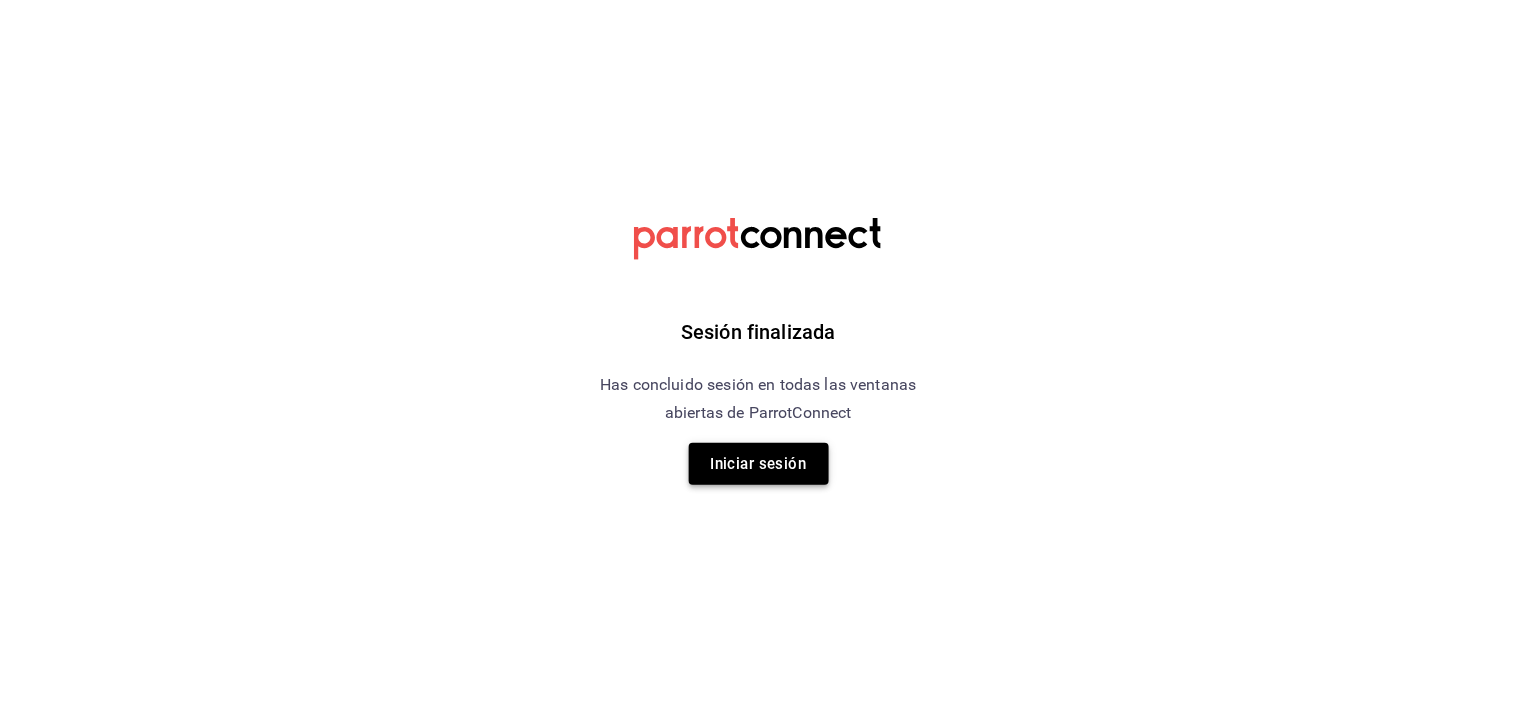 click on "Iniciar sesión" at bounding box center [759, 464] 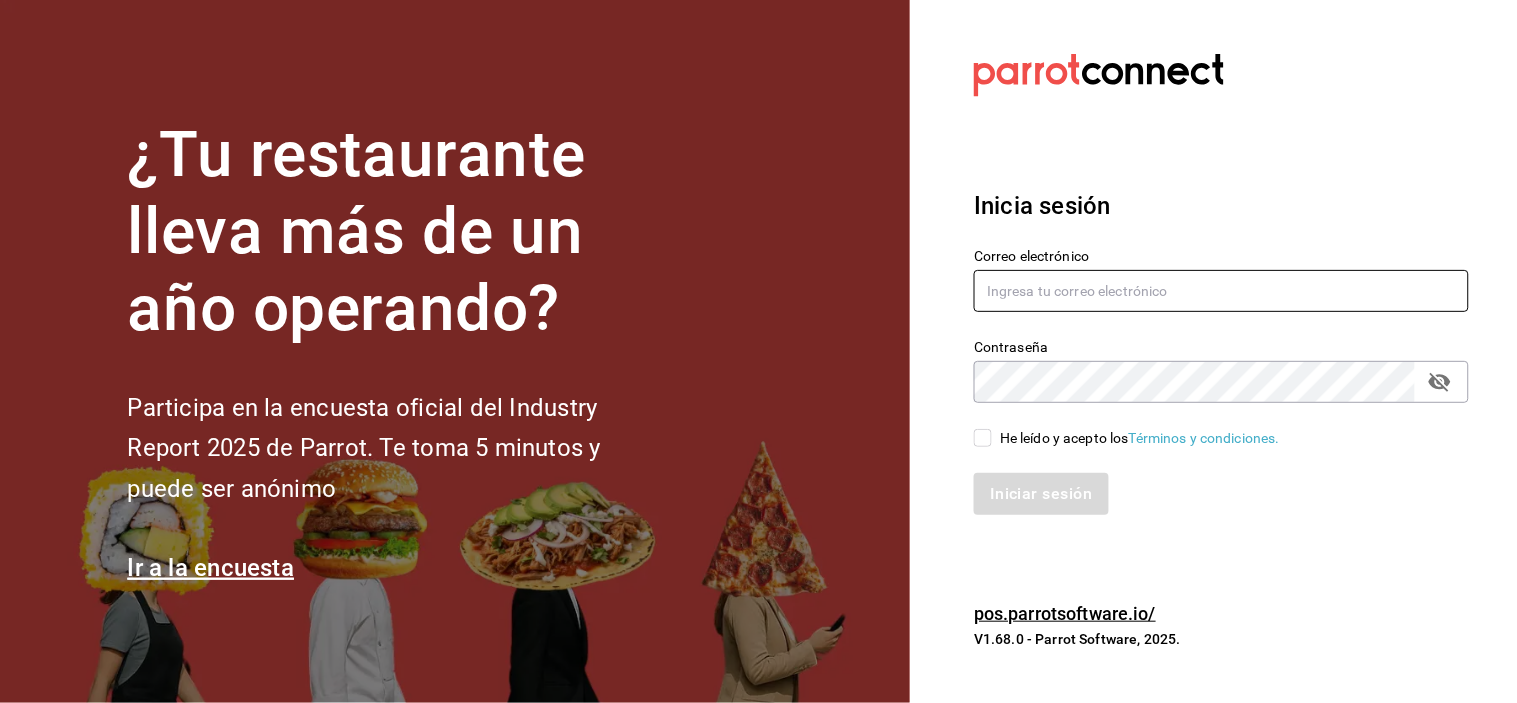 click at bounding box center [1221, 291] 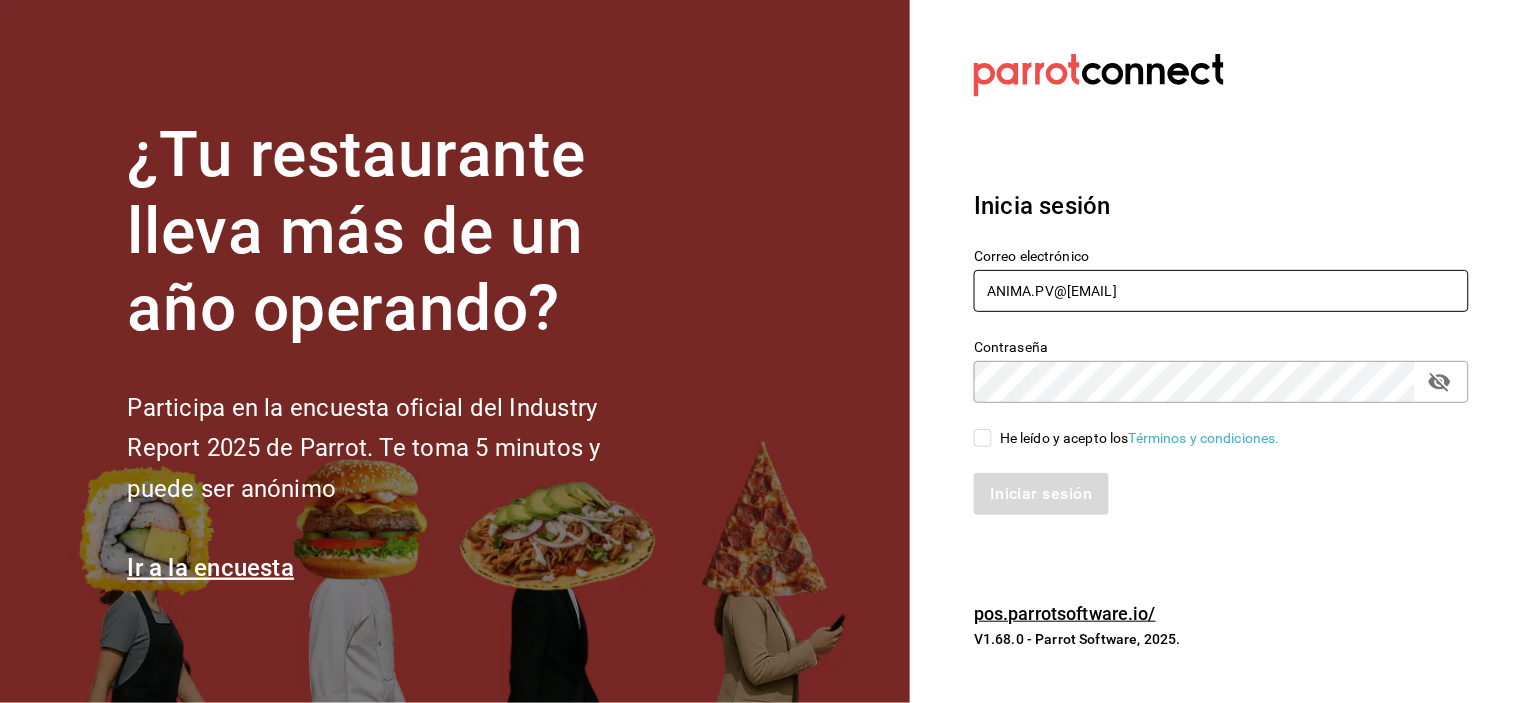 click on "ANIMA.HPV@" at bounding box center [1221, 291] 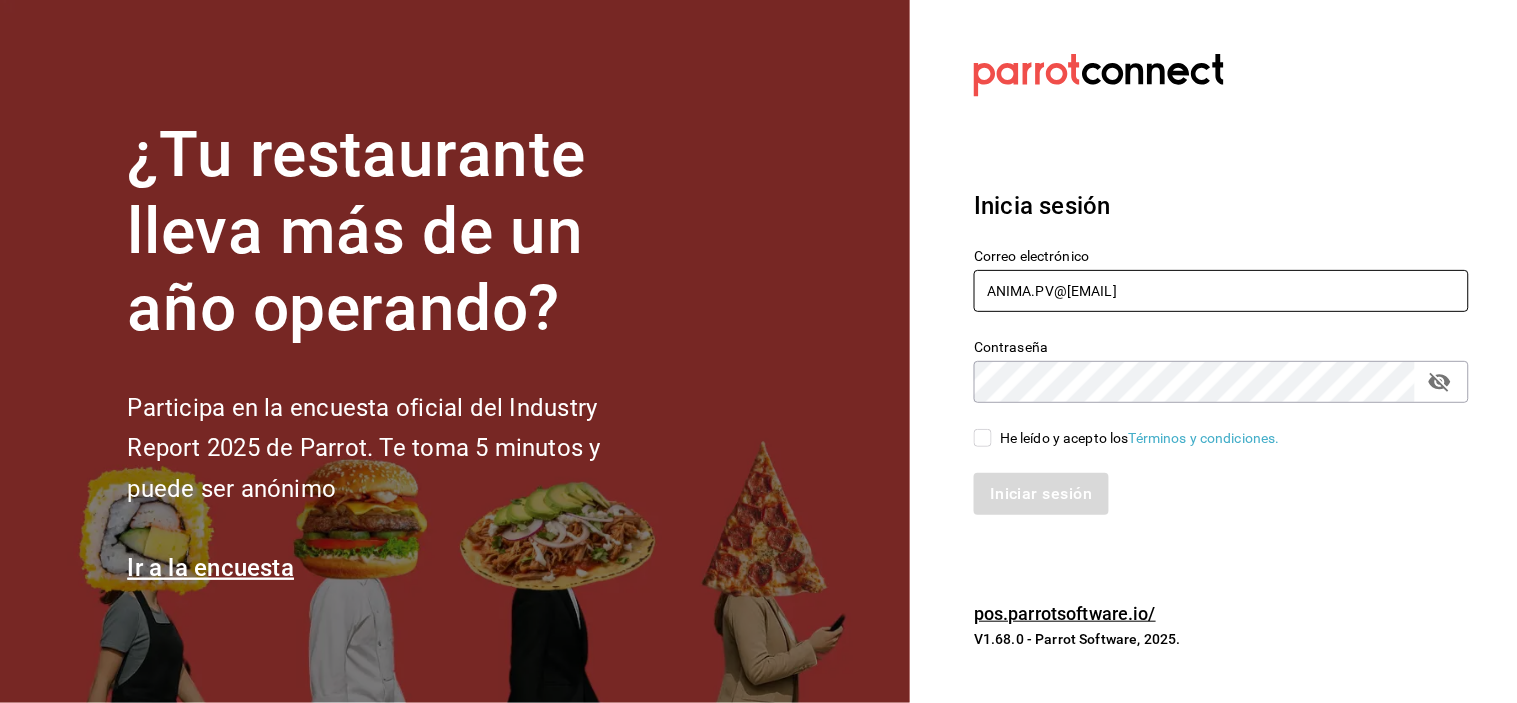 click on "ANIMA.PV@" at bounding box center (1221, 291) 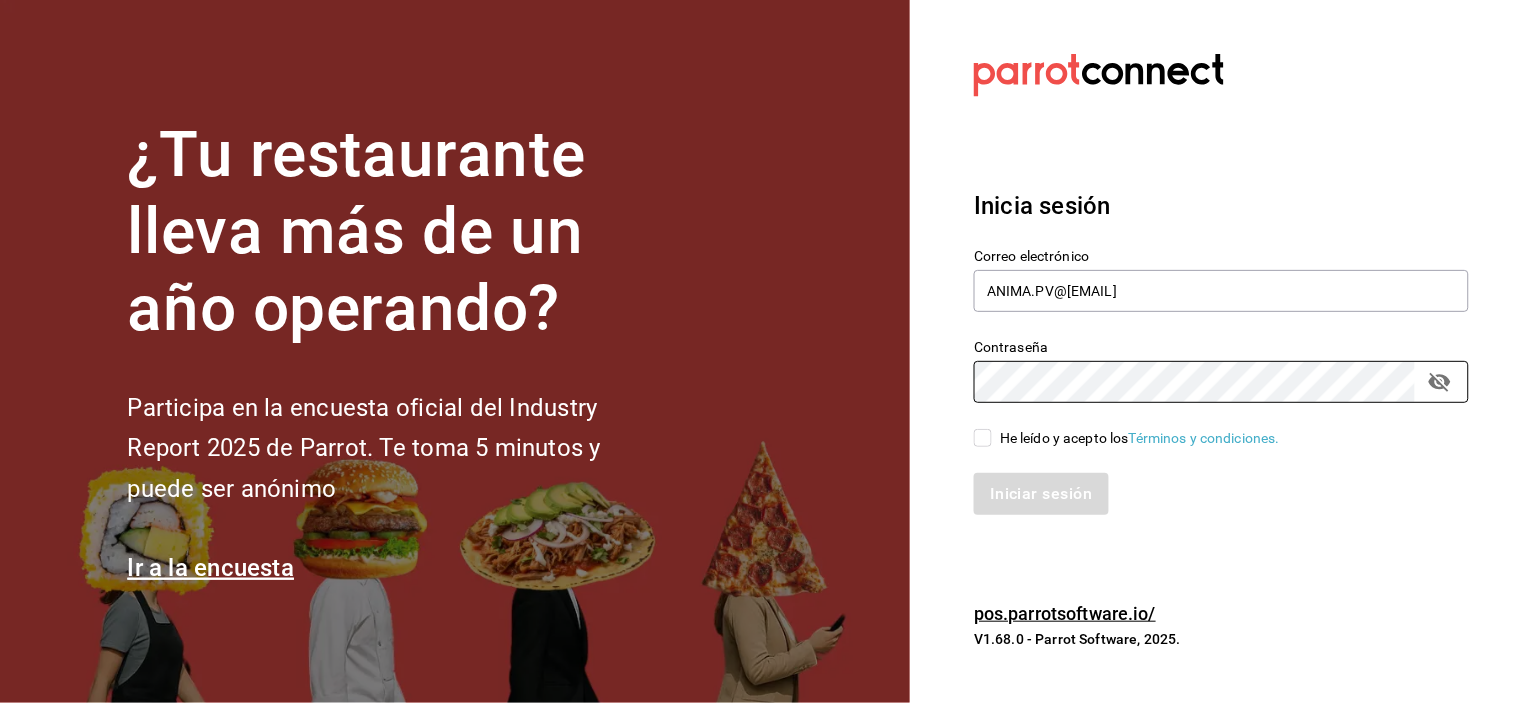 click on "He leído y acepto los  Términos y condiciones." at bounding box center [983, 438] 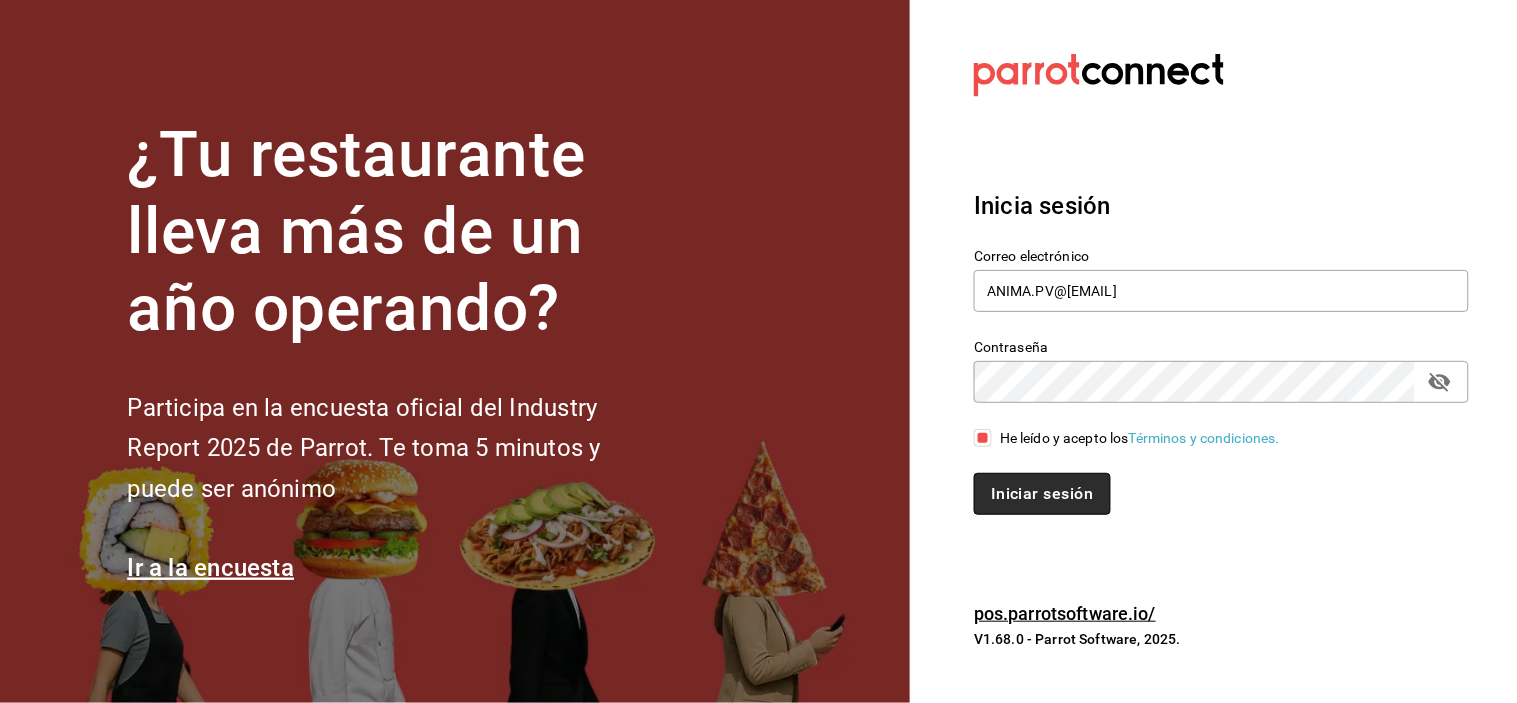 click on "Iniciar sesión" at bounding box center [1042, 494] 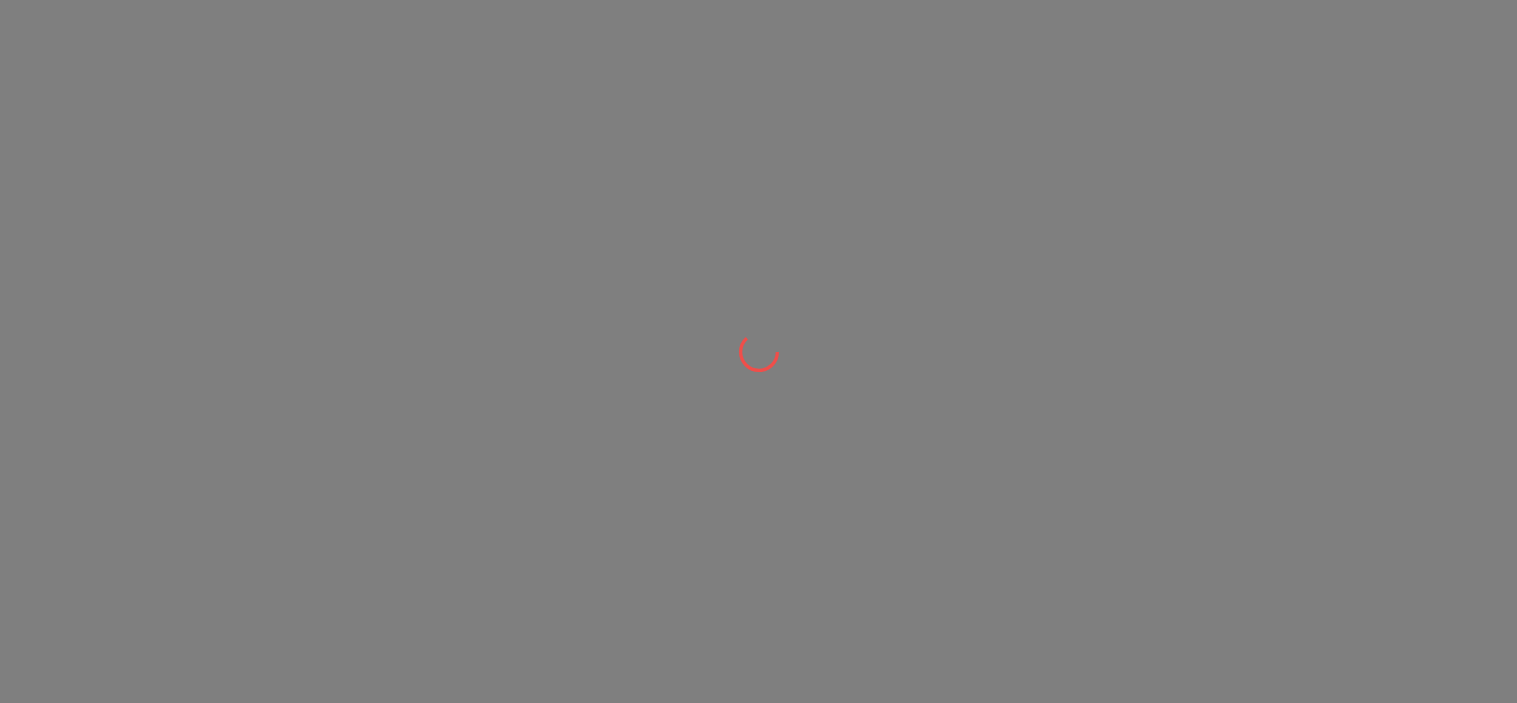 scroll, scrollTop: 0, scrollLeft: 0, axis: both 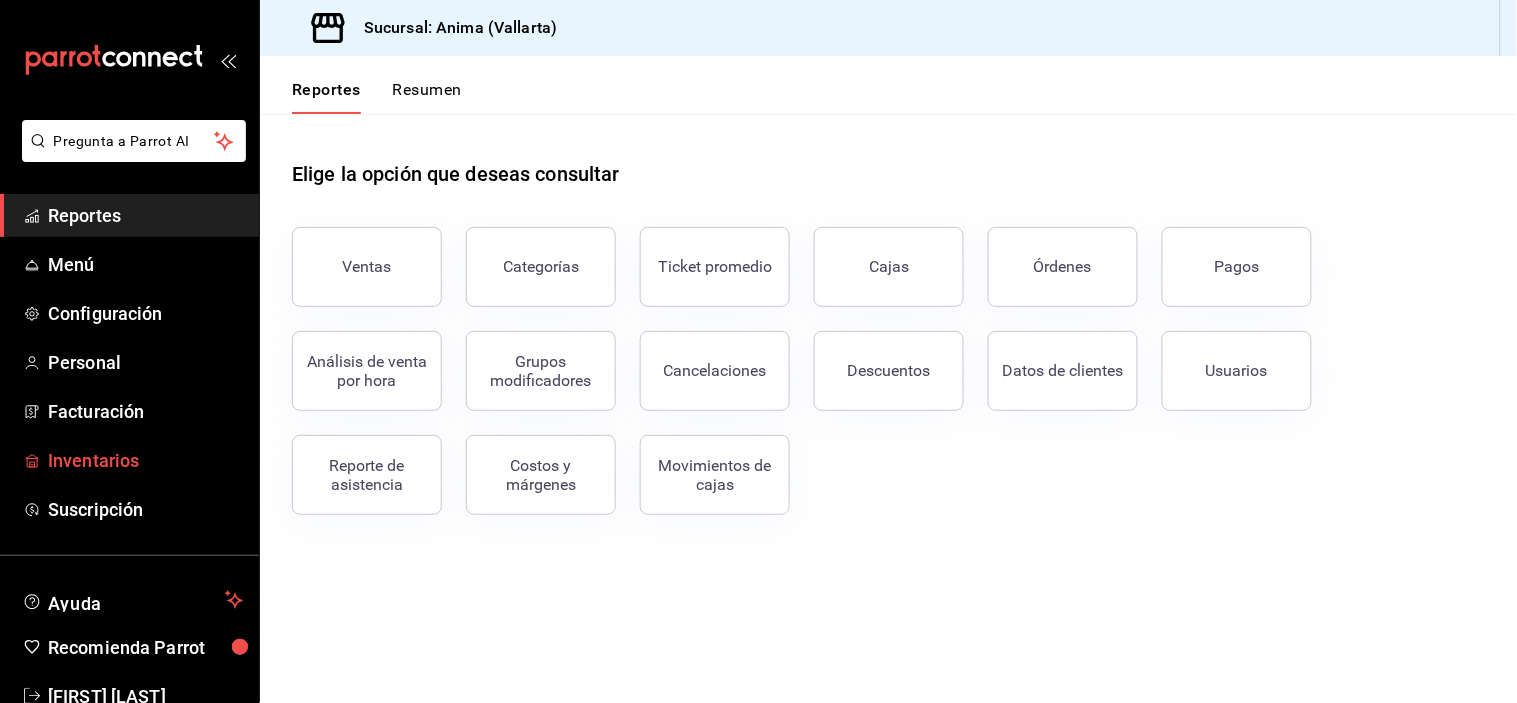 click on "Inventarios" at bounding box center [145, 460] 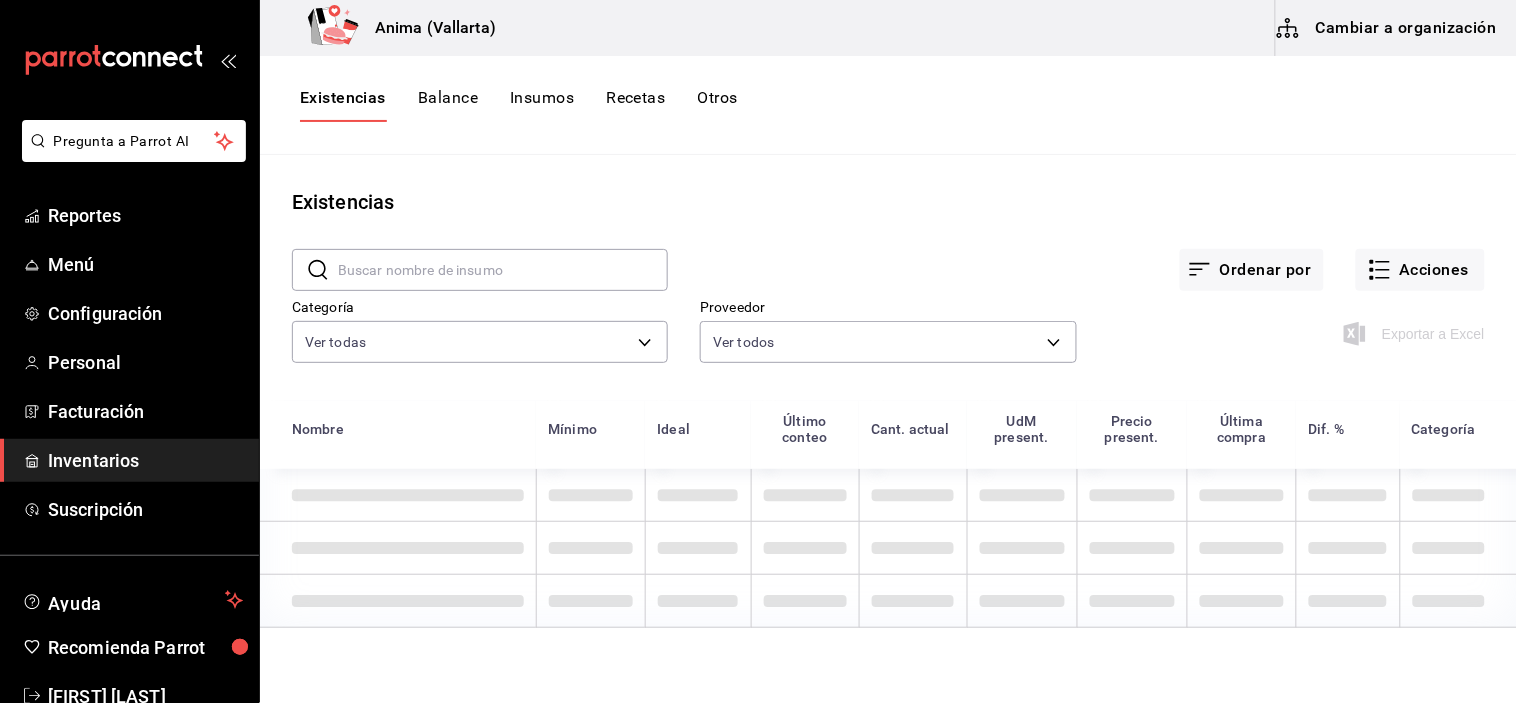 click at bounding box center (503, 270) 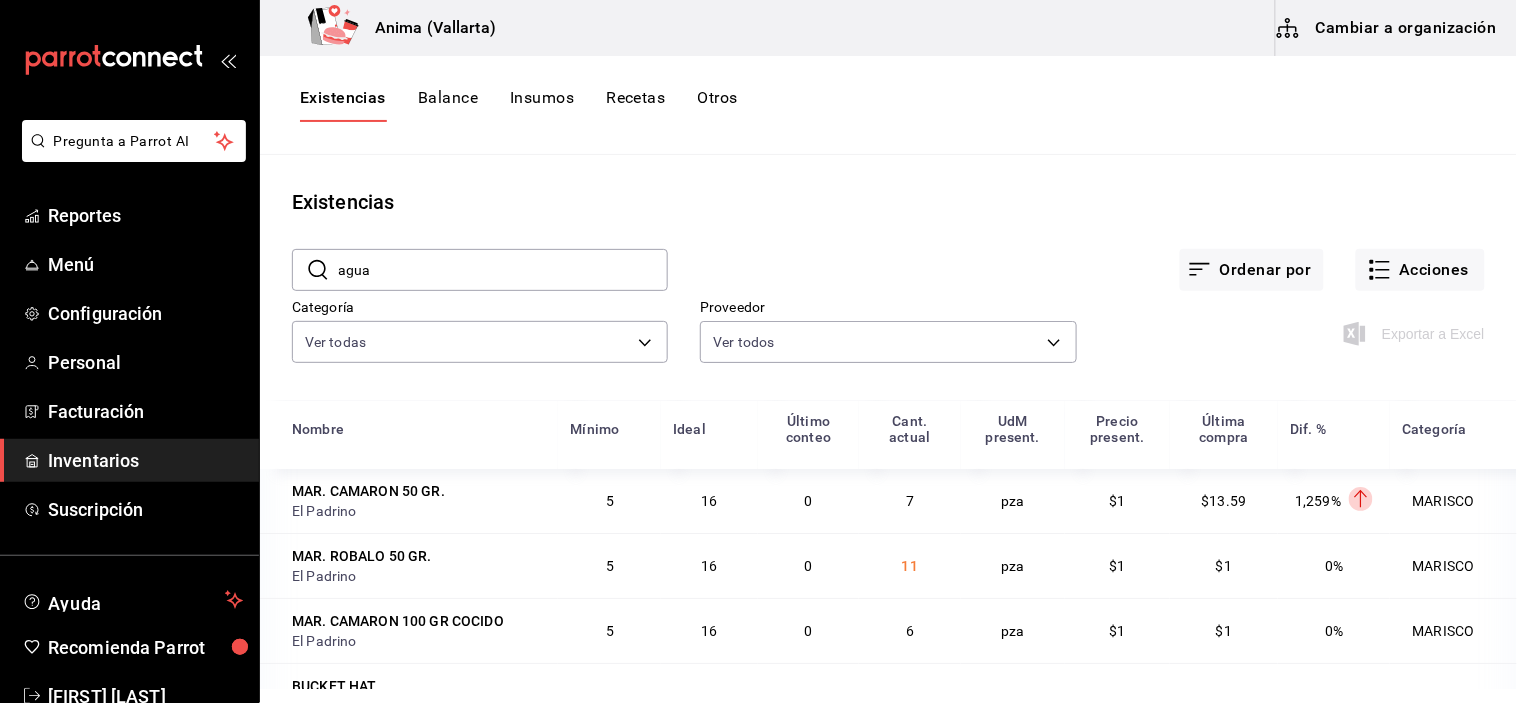 type on "agua" 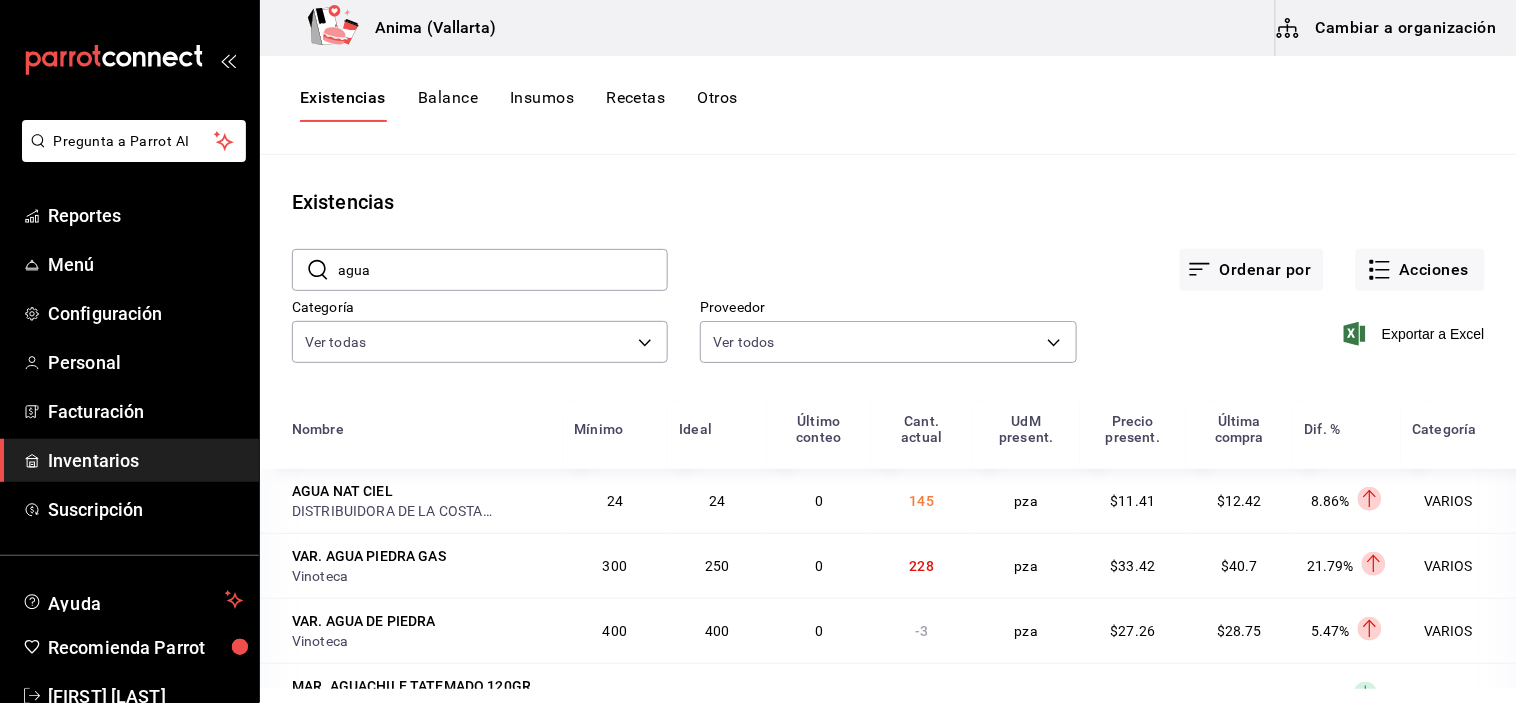 click on "Inventarios" at bounding box center [145, 460] 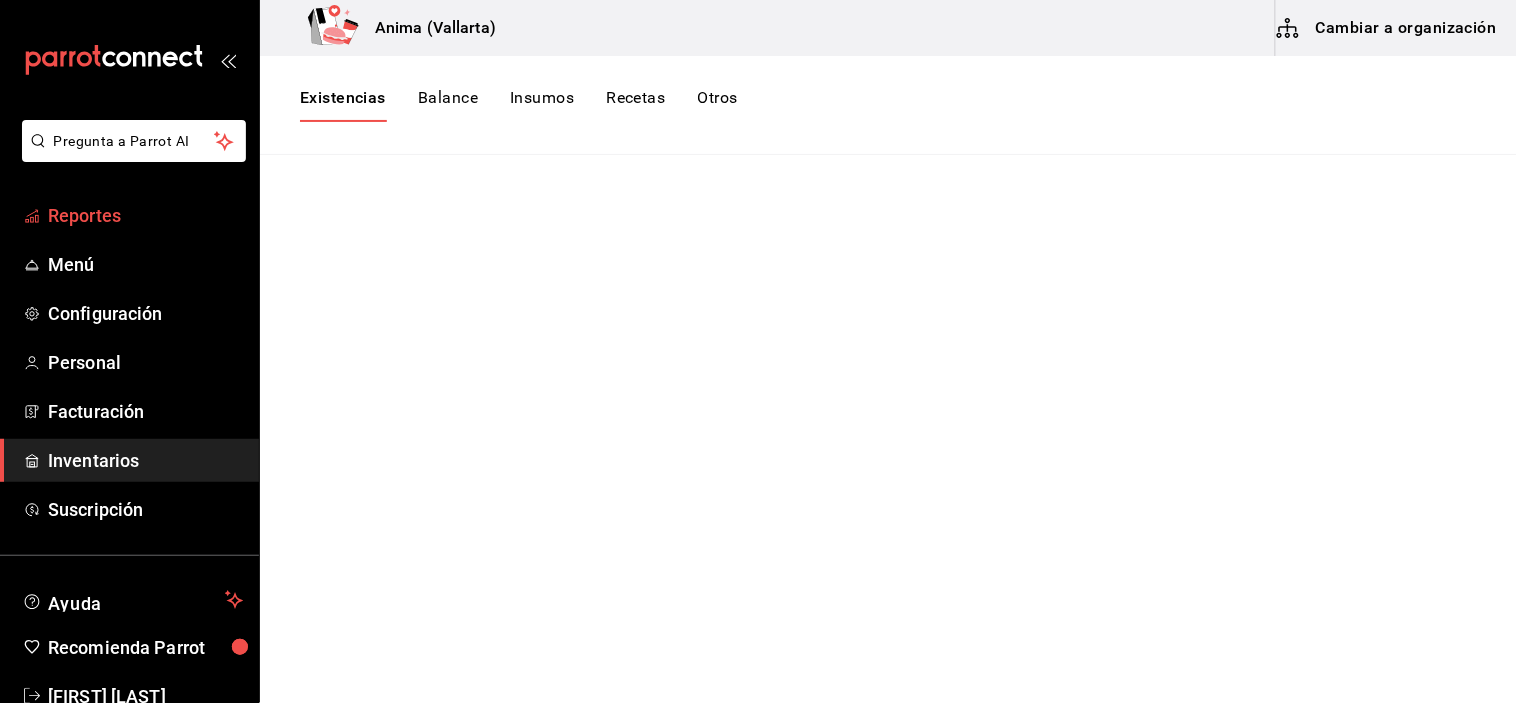 click on "Reportes" at bounding box center (145, 215) 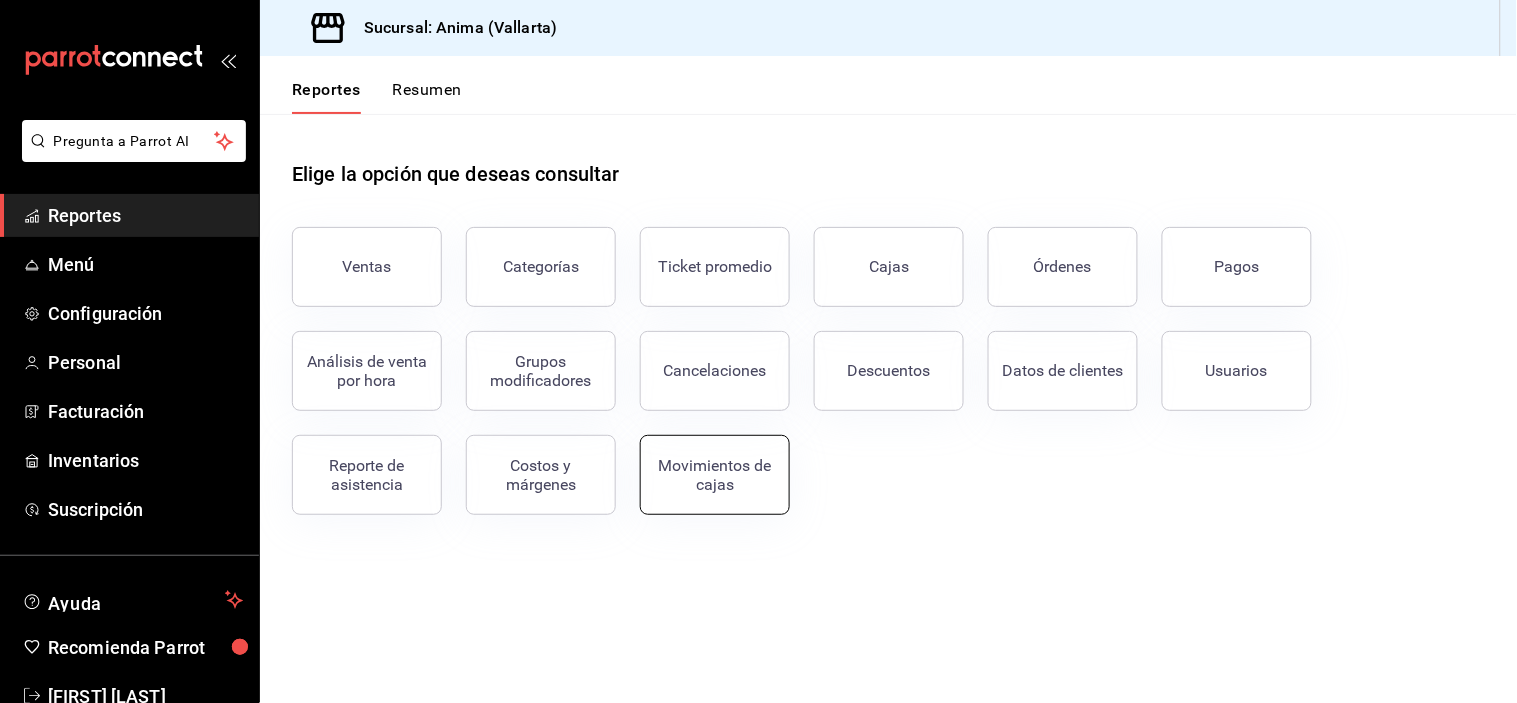 click on "Movimientos de cajas" at bounding box center [715, 475] 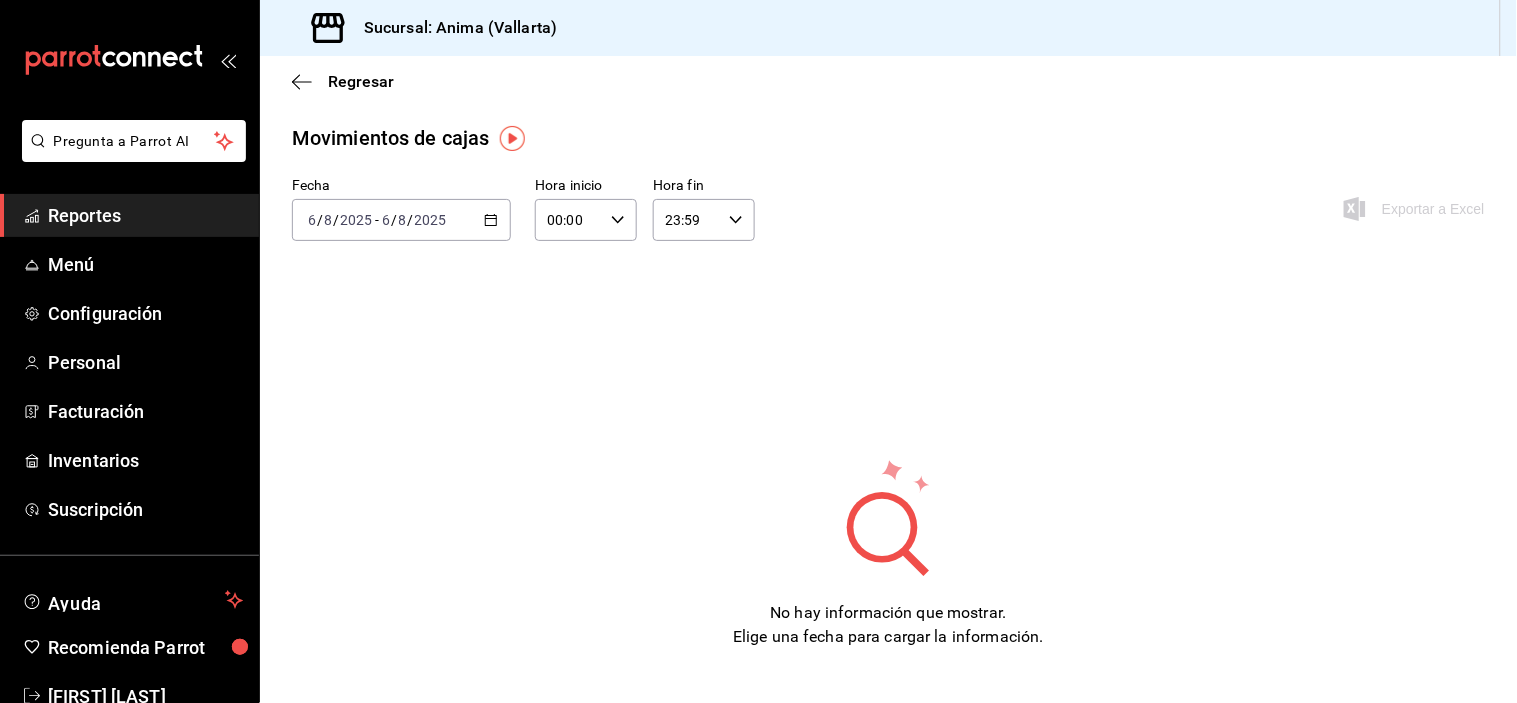 click on "Reportes" at bounding box center [145, 215] 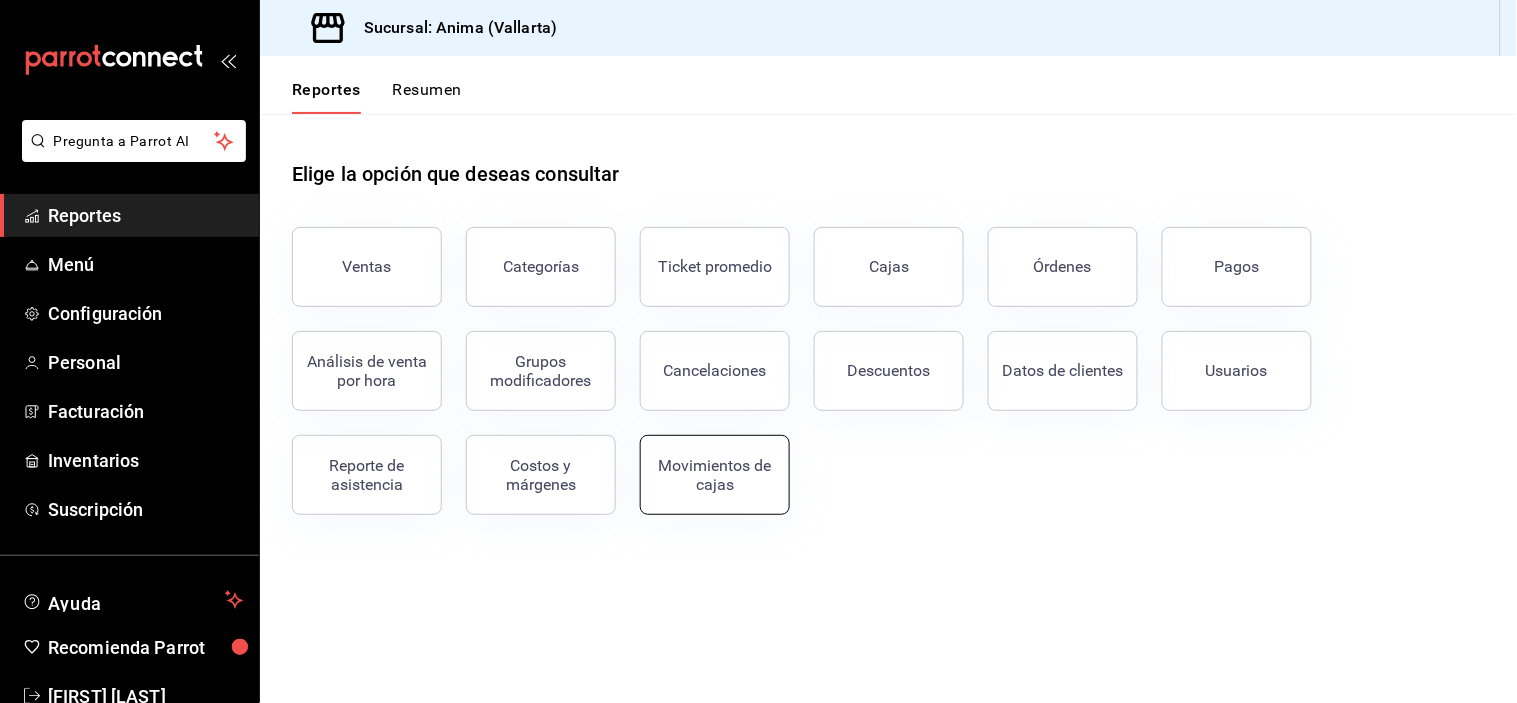 click on "Movimientos de cajas" at bounding box center (703, 463) 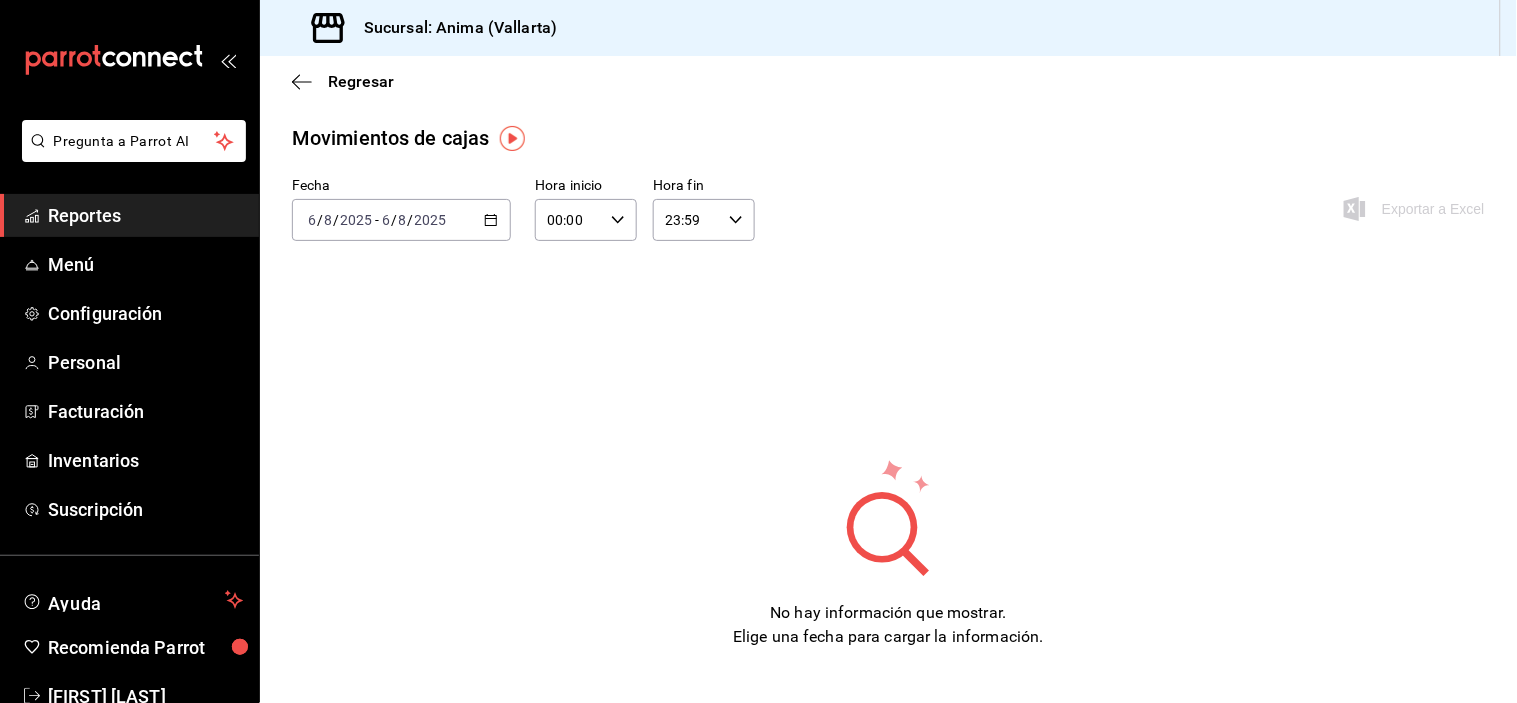 click on "2025-08-06 6 / 8 / 2025 - 2025-08-06 6 / 8 / 2025" at bounding box center [401, 220] 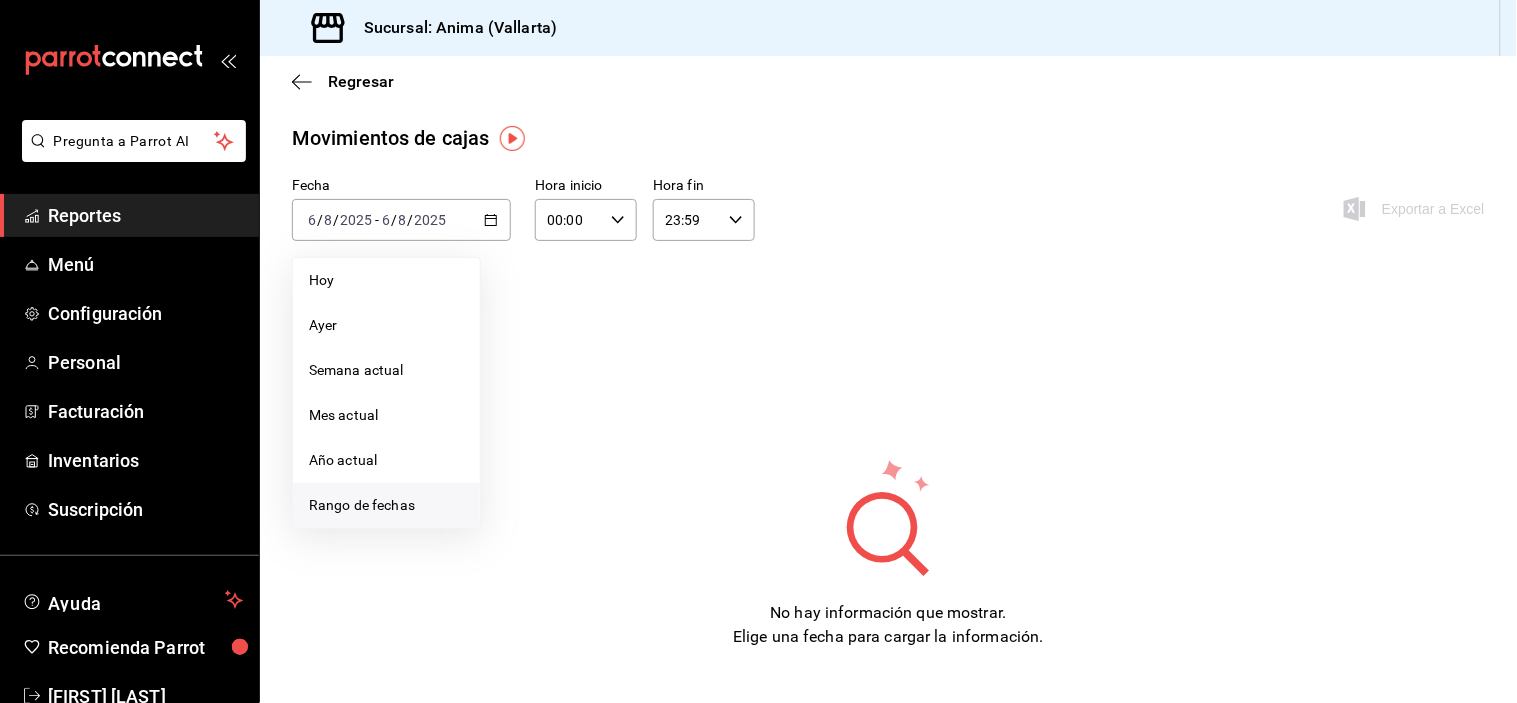click on "Rango de fechas" at bounding box center [386, 505] 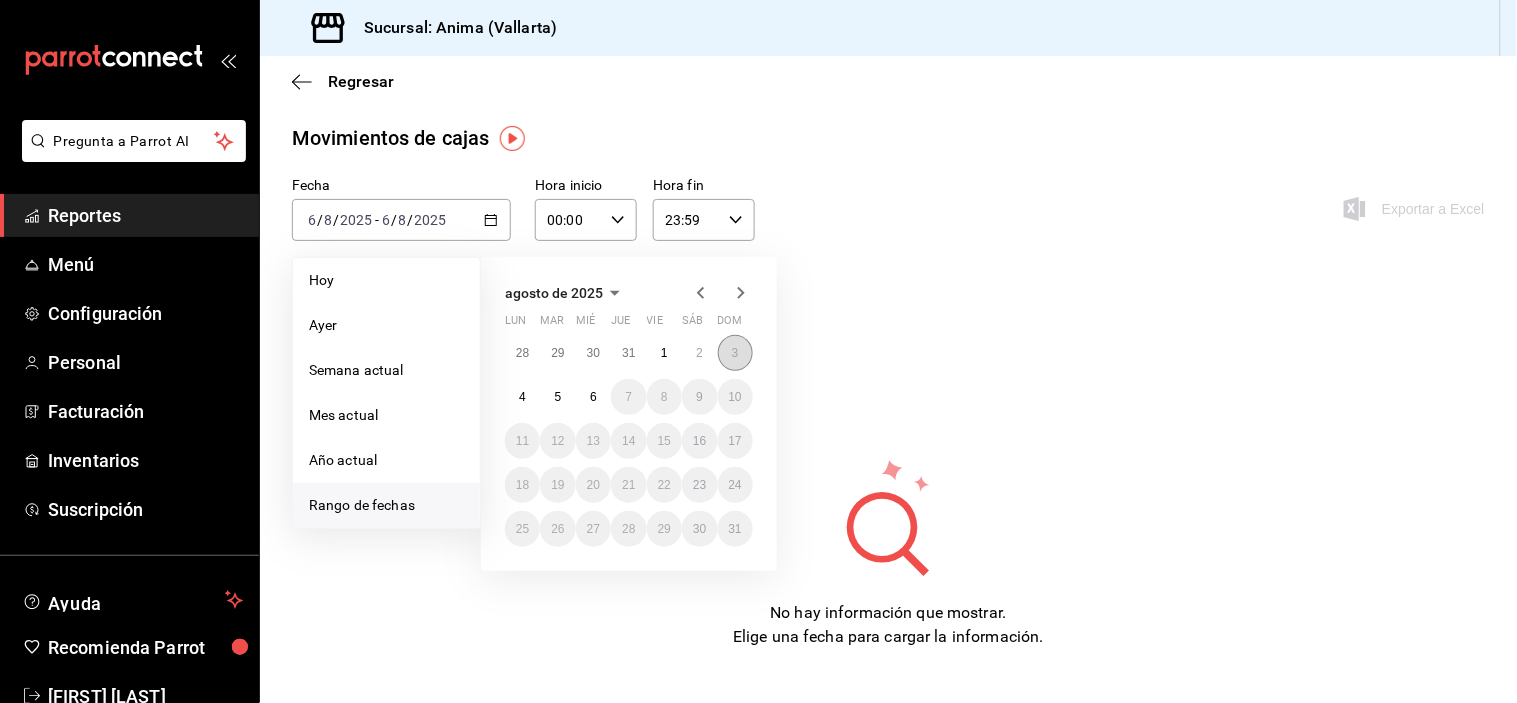 click on "3" at bounding box center (735, 353) 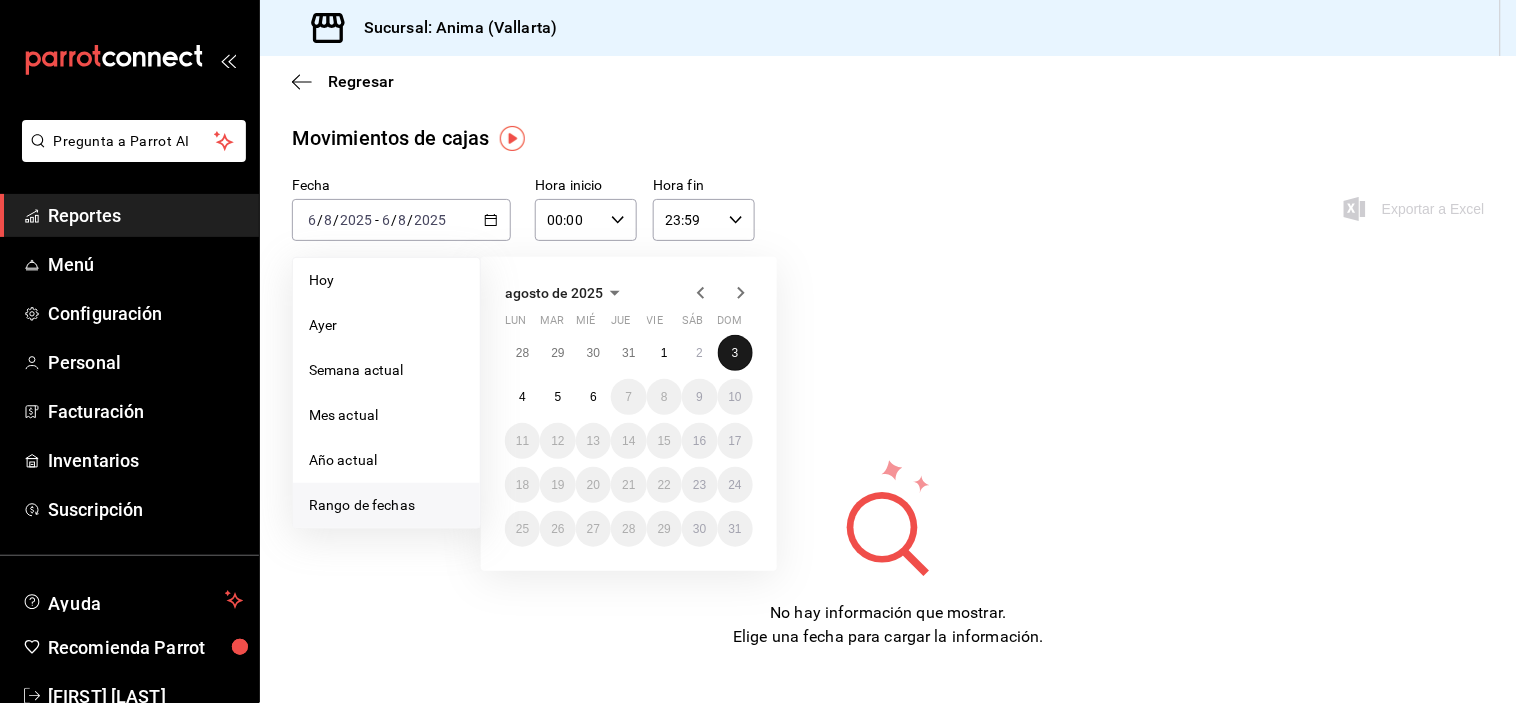 click on "3" at bounding box center (735, 353) 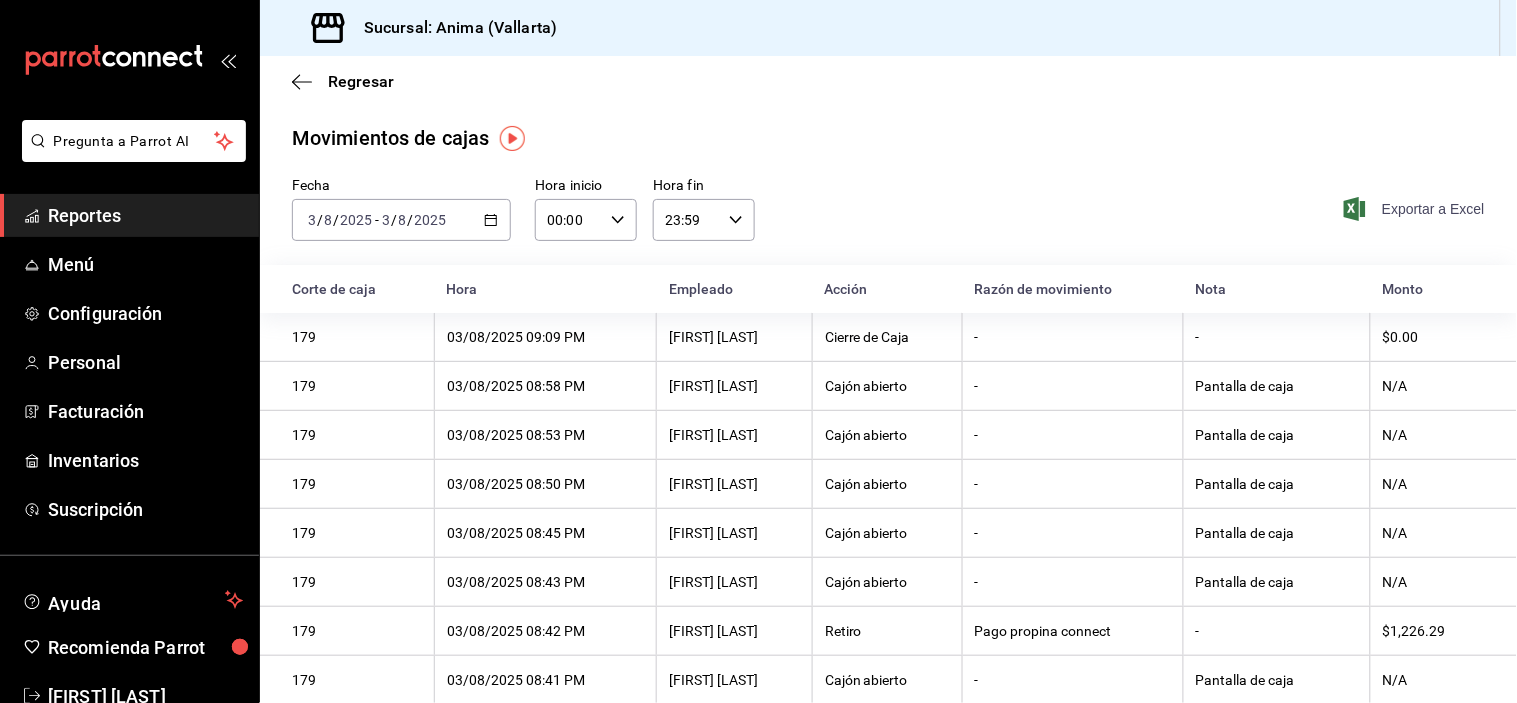 click on "Exportar a Excel" at bounding box center (1416, 209) 